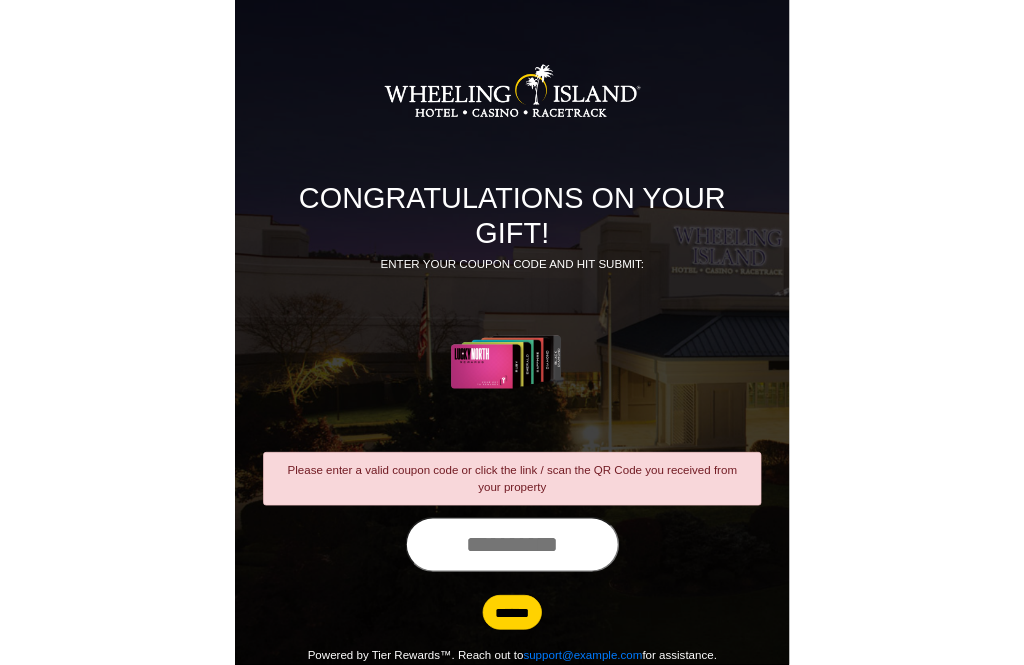 scroll, scrollTop: 195, scrollLeft: 0, axis: vertical 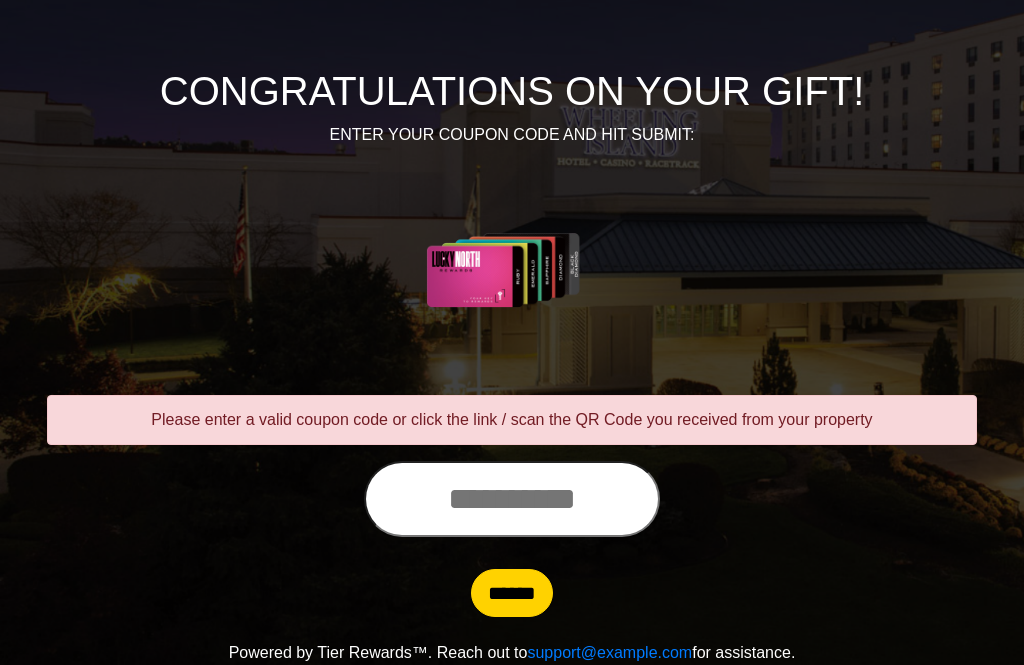 click at bounding box center (512, 499) 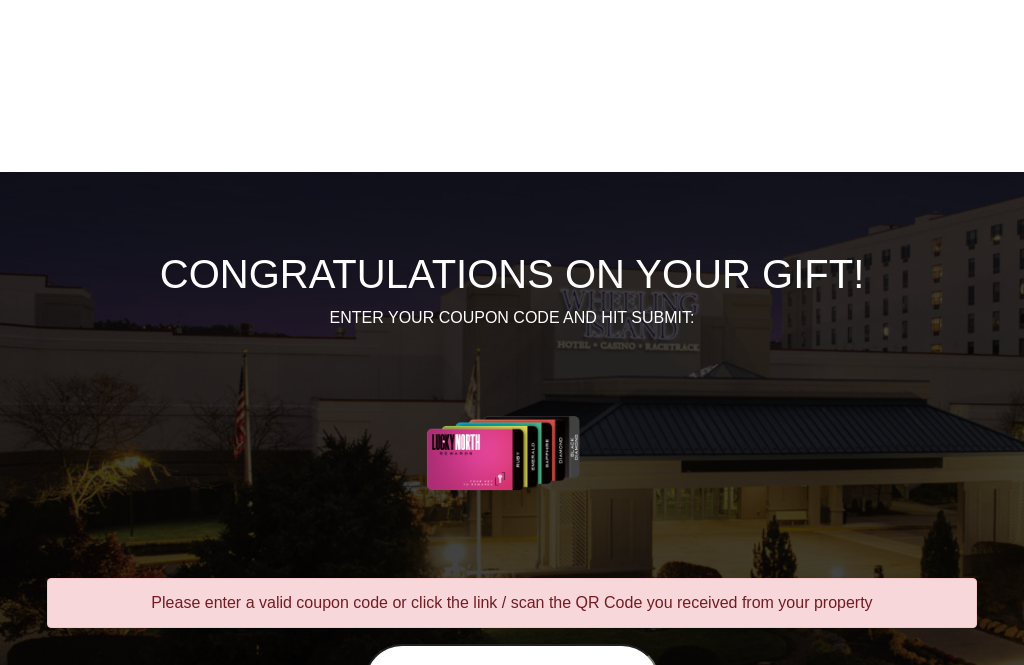 scroll, scrollTop: 190, scrollLeft: 0, axis: vertical 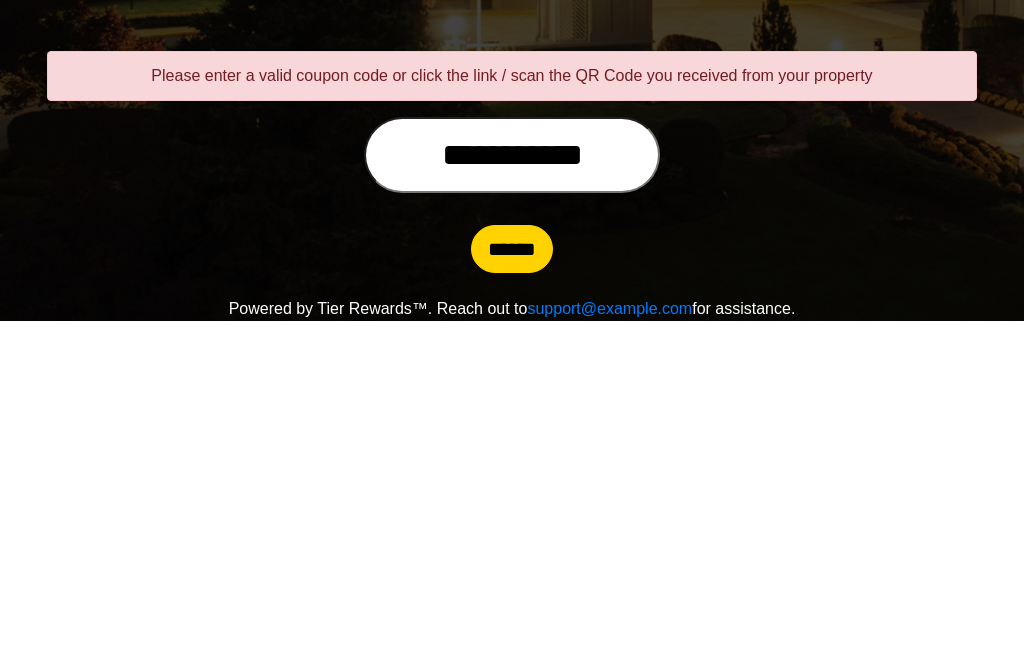 type on "**********" 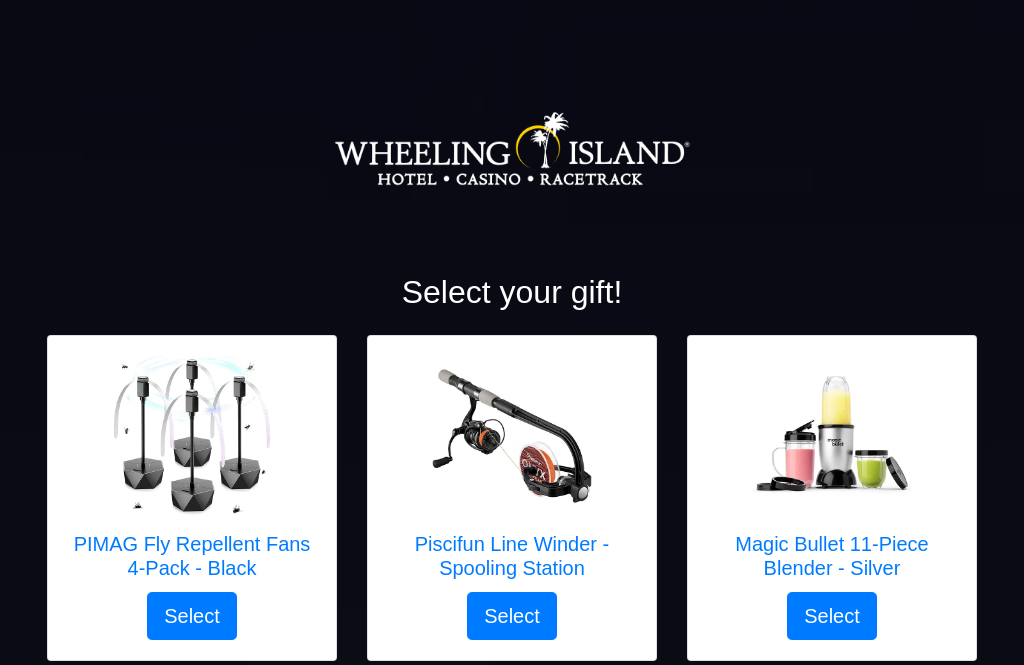 scroll, scrollTop: 0, scrollLeft: 0, axis: both 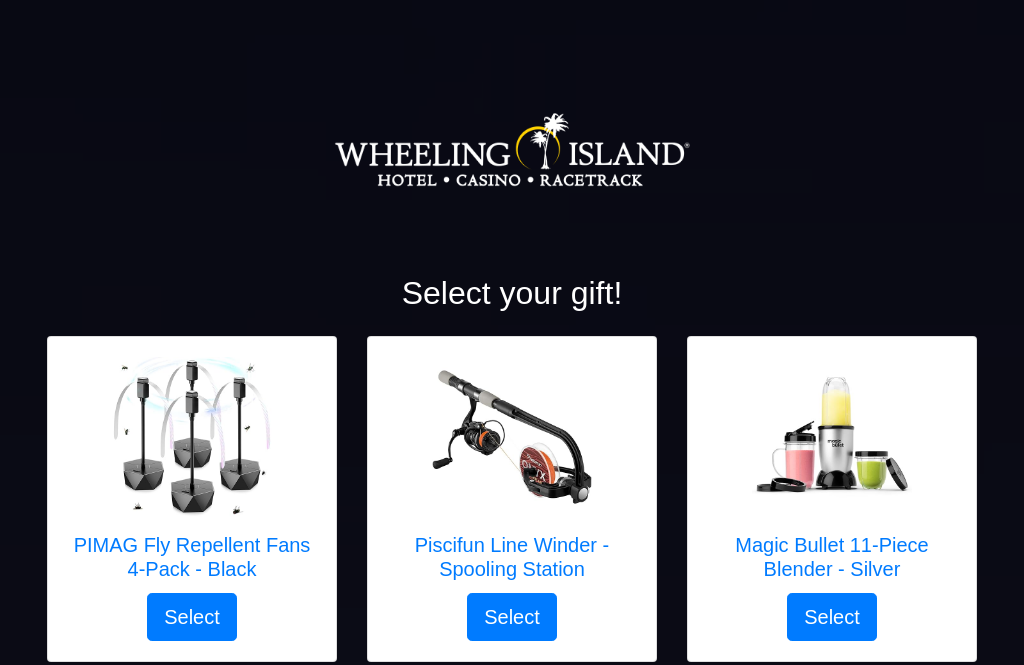 click at bounding box center (512, 162) 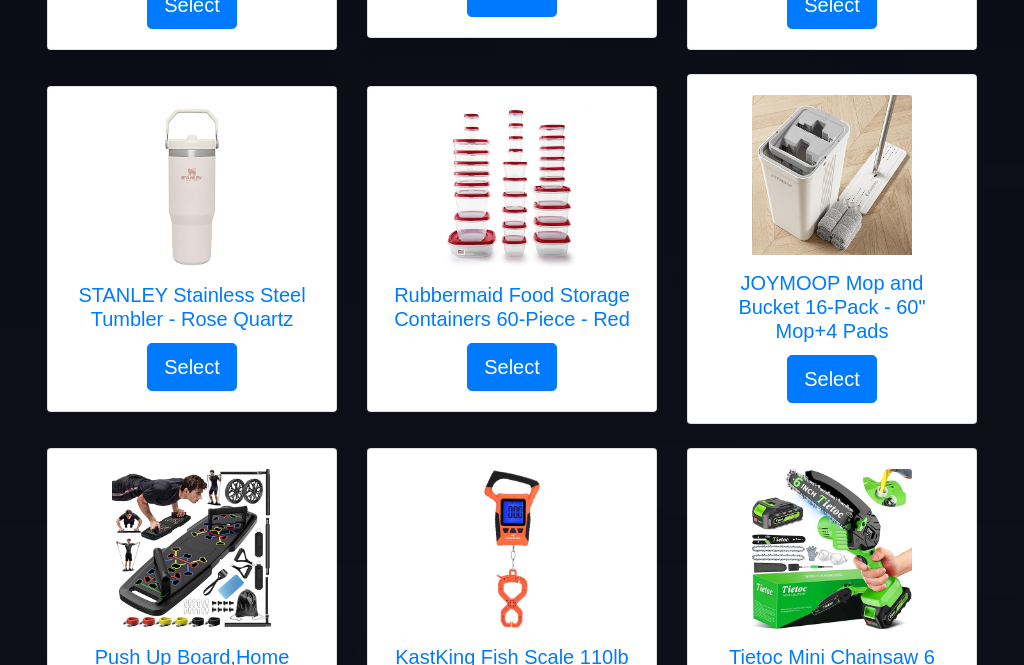 scroll, scrollTop: 986, scrollLeft: 0, axis: vertical 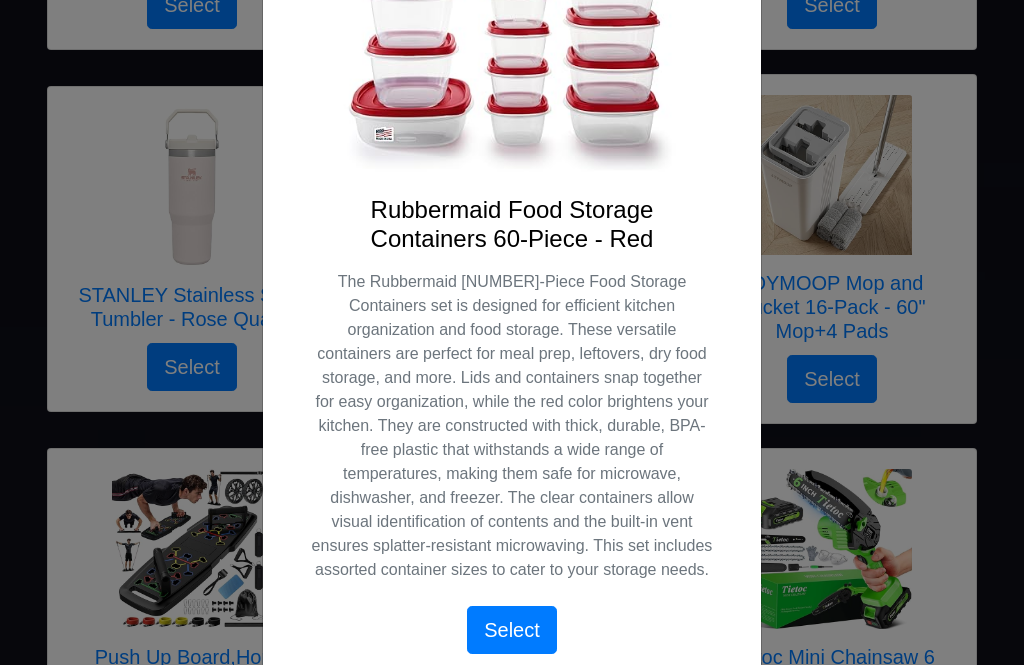 click on "X
Rubbermaid Food Storage Containers 60-Piece - Red
The Rubbermaid 60-Piece Food Storage Containers set is designed for efficient kitchen organization and food storage. These versatile containers are perfect for meal prep, leftovers, dry food storage, and more. Lids and containers snap together for easy organization, while the red color brightens your kitchen. They are constructed with thick, durable, BPA-free plastic that withstands a wide range of temperatures, making them safe for microwave, dishwasher, and freezer. The clear containers allow visual identification of contents and the built-in vent ensures splatter-resistant microwaving. This set includes assorted container sizes to cater to your storage needs." at bounding box center [512, 332] 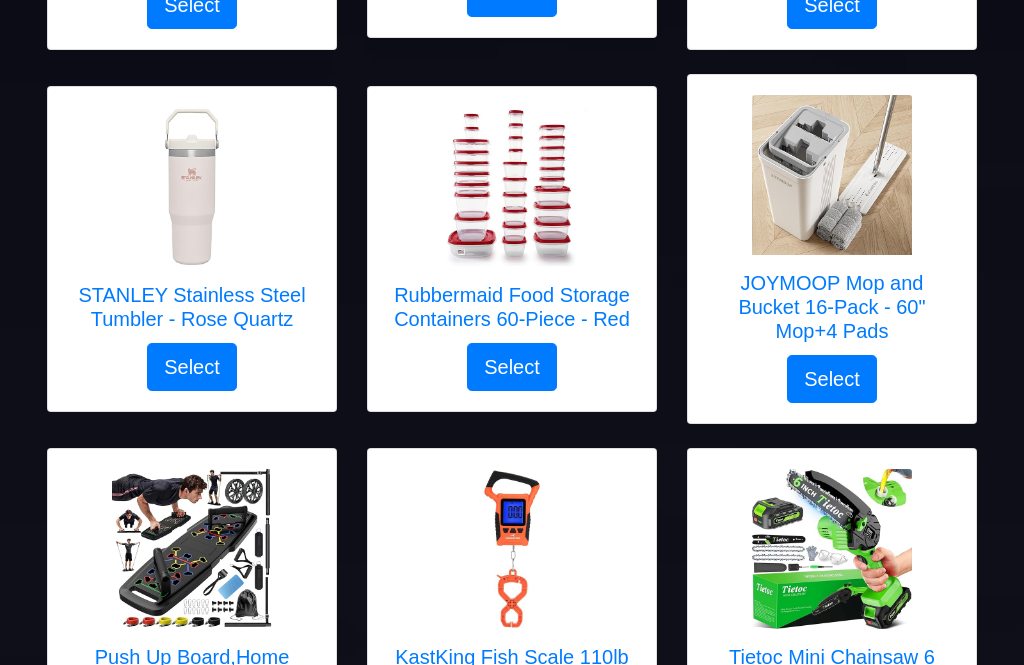 click at bounding box center [512, 187] 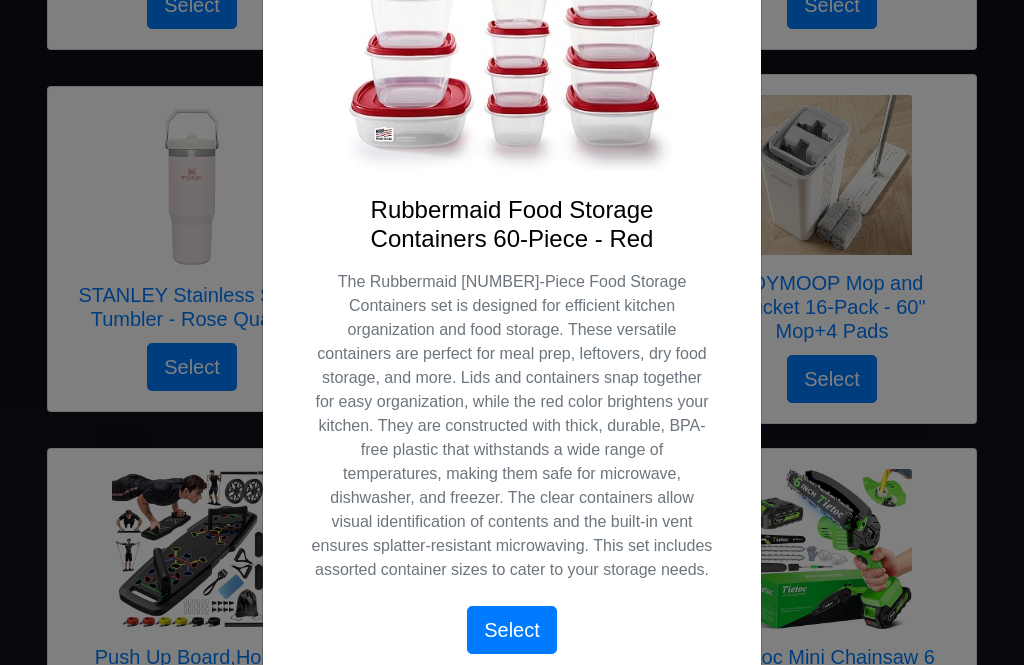 scroll, scrollTop: 0, scrollLeft: 0, axis: both 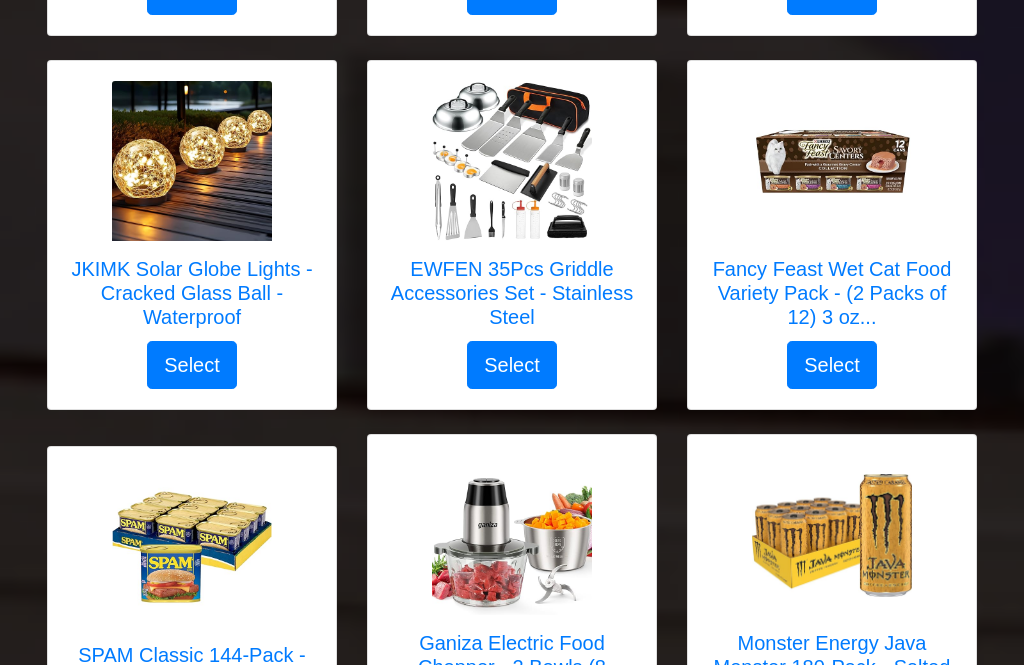 click at bounding box center [192, 548] 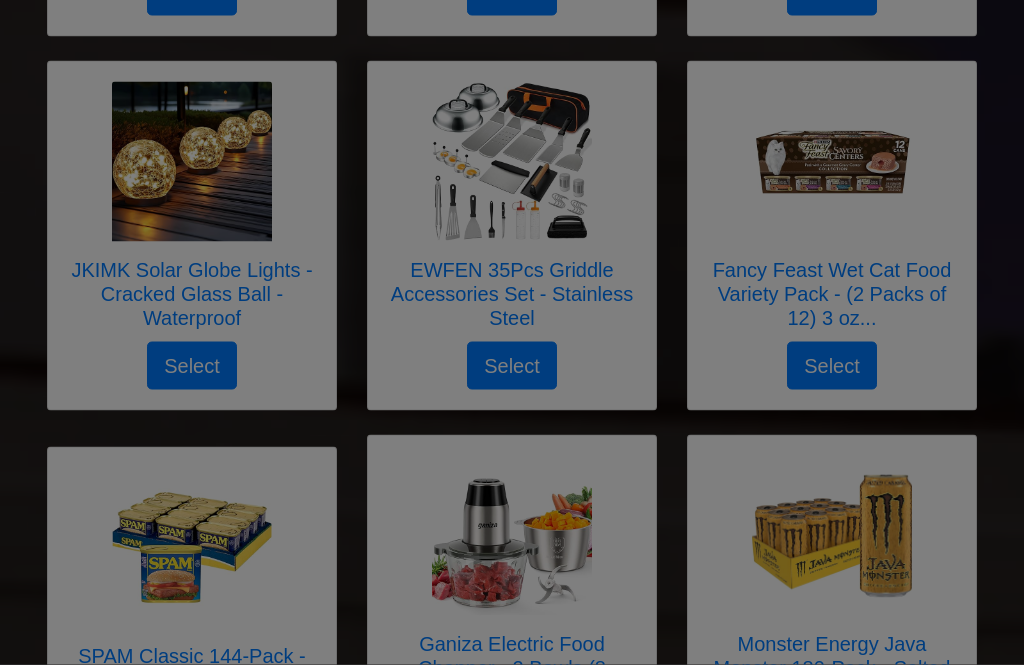 scroll, scrollTop: 2870, scrollLeft: 0, axis: vertical 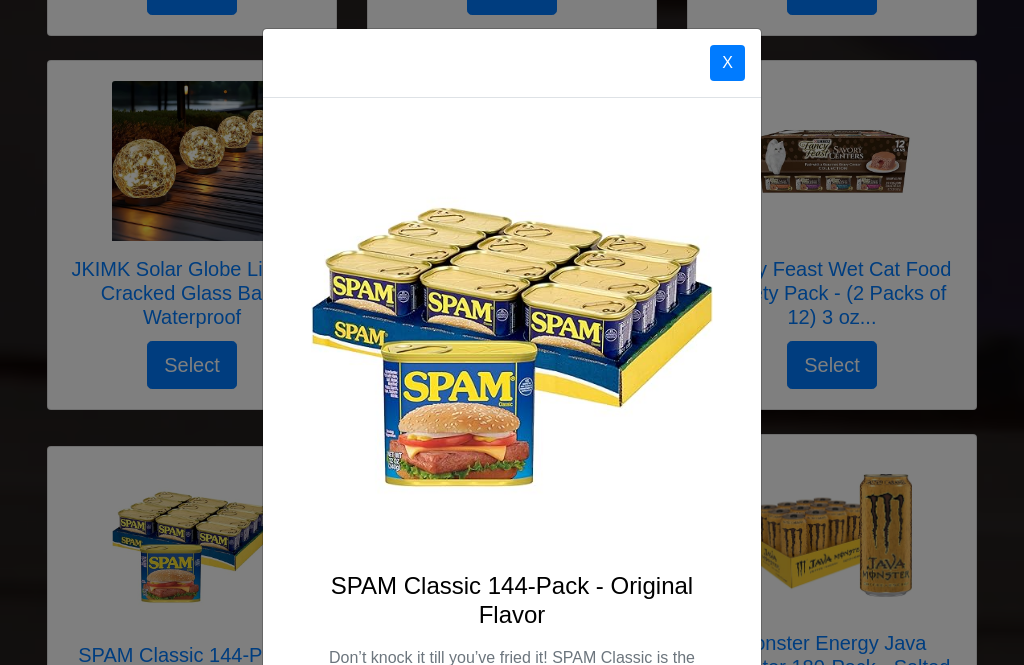 click on "X
SPAM Classic 144-Pack - Original Flavor
Don’t knock it till you’ve fried it! SPAM Classic is the original and timeless spiced meat that’s brought a delicious taste of variety for generations. There’s a reason that 12.8 cans of SPAM products are eaten every second. You can enjoy this fully cooked spiced meat hot or cold, making it perfect for home cooked meals, family get-togethers, or even camping food. Get creative with the SPAM brand and experience the flavor today! SIZZLE PORK AND MMM. SPAM is a trademark of Hormel Foods, LLC.
Select" at bounding box center [512, 332] 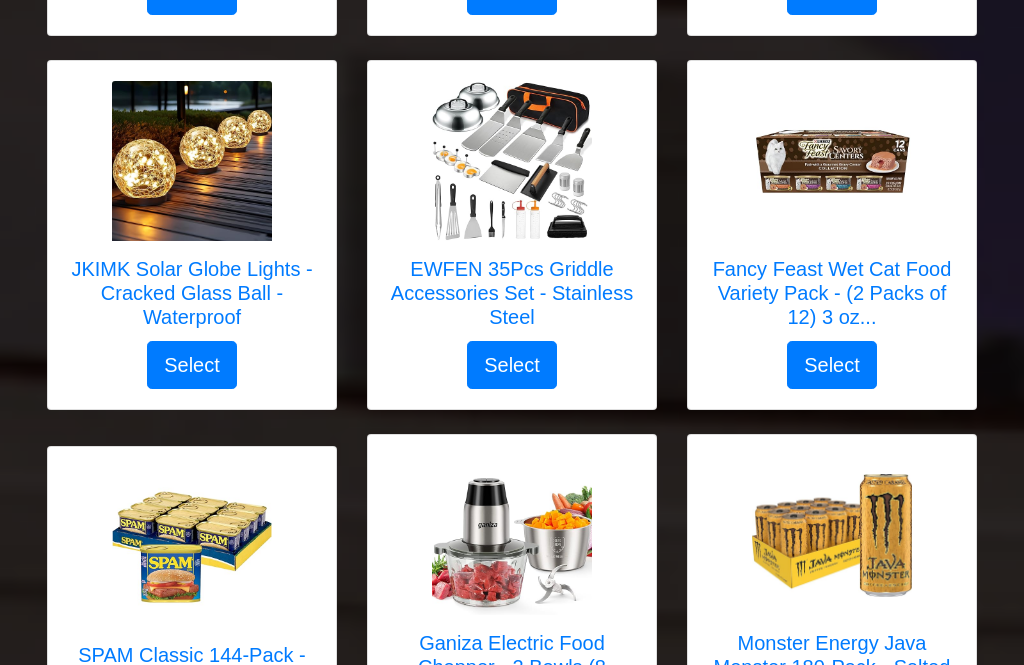 click at bounding box center (192, 547) 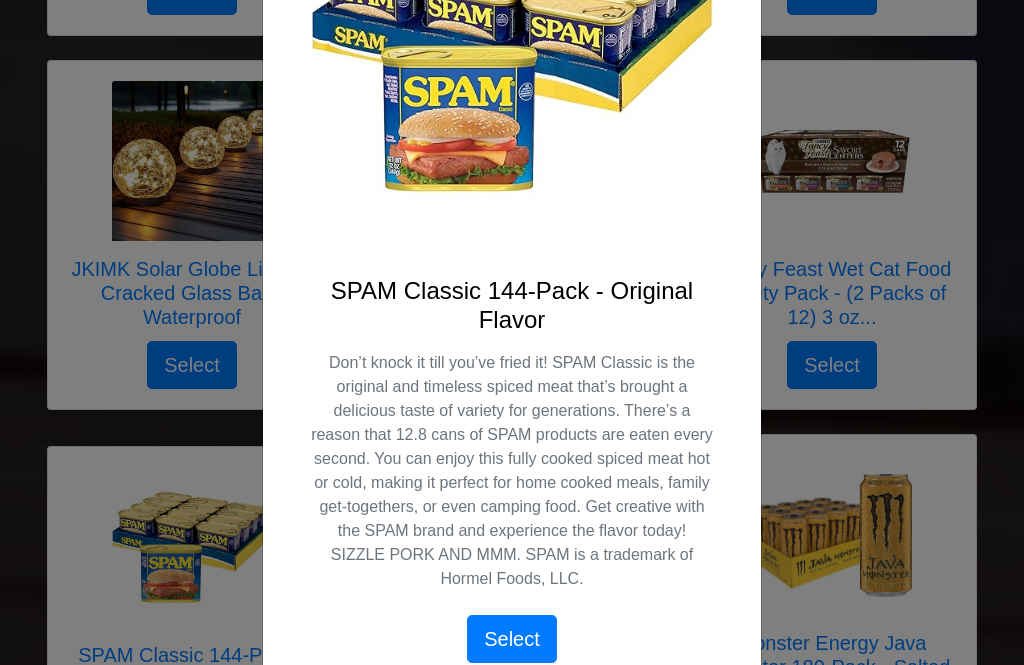 scroll, scrollTop: 296, scrollLeft: 0, axis: vertical 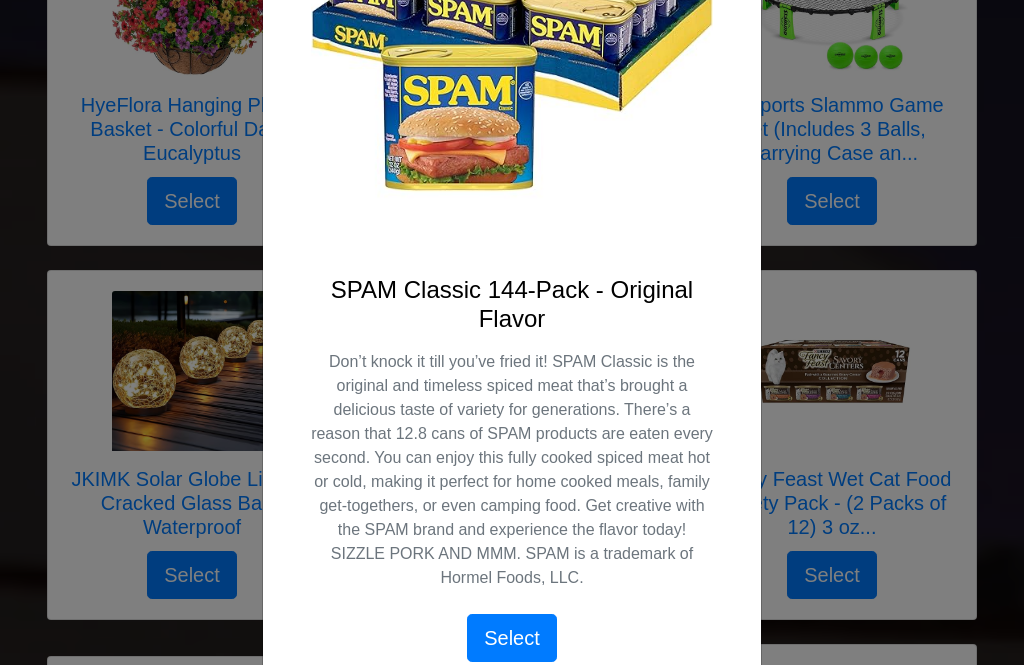 click on "X
SPAM Classic 144-Pack - Original Flavor
Don’t knock it till you’ve fried it! SPAM Classic is the original and timeless spiced meat that’s brought a delicious taste of variety for generations. There’s a reason that 12.8 cans of SPAM products are eaten every second. You can enjoy this fully cooked spiced meat hot or cold, making it perfect for home cooked meals, family get-togethers, or even camping food. Get creative with the SPAM brand and experience the flavor today! SIZZLE PORK AND MMM. SPAM is a trademark of Hormel Foods, LLC.
Select" at bounding box center [512, 332] 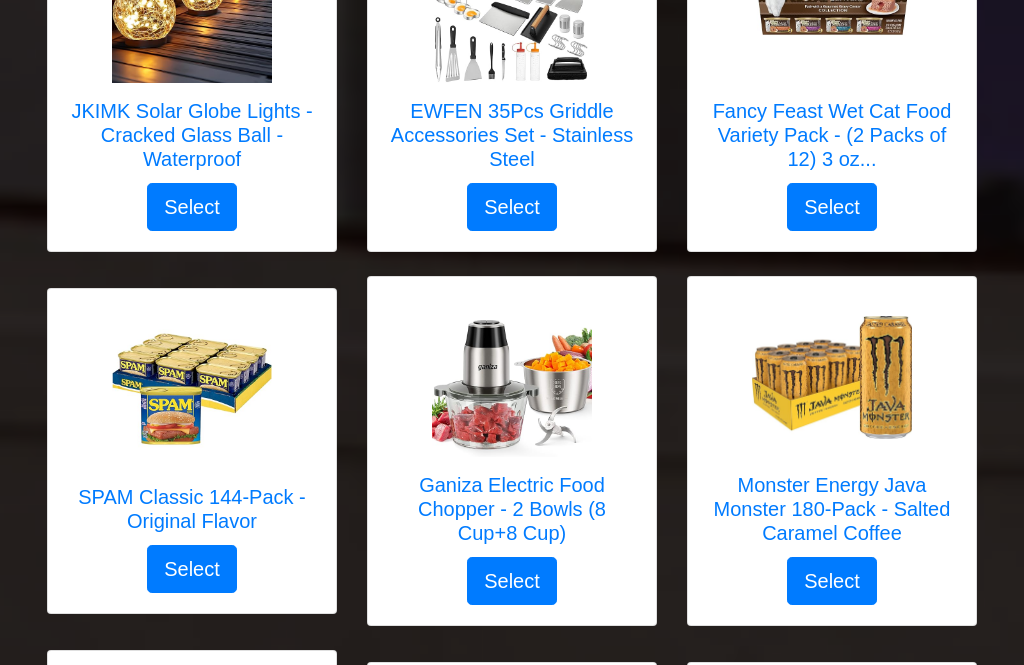 scroll, scrollTop: 3025, scrollLeft: 0, axis: vertical 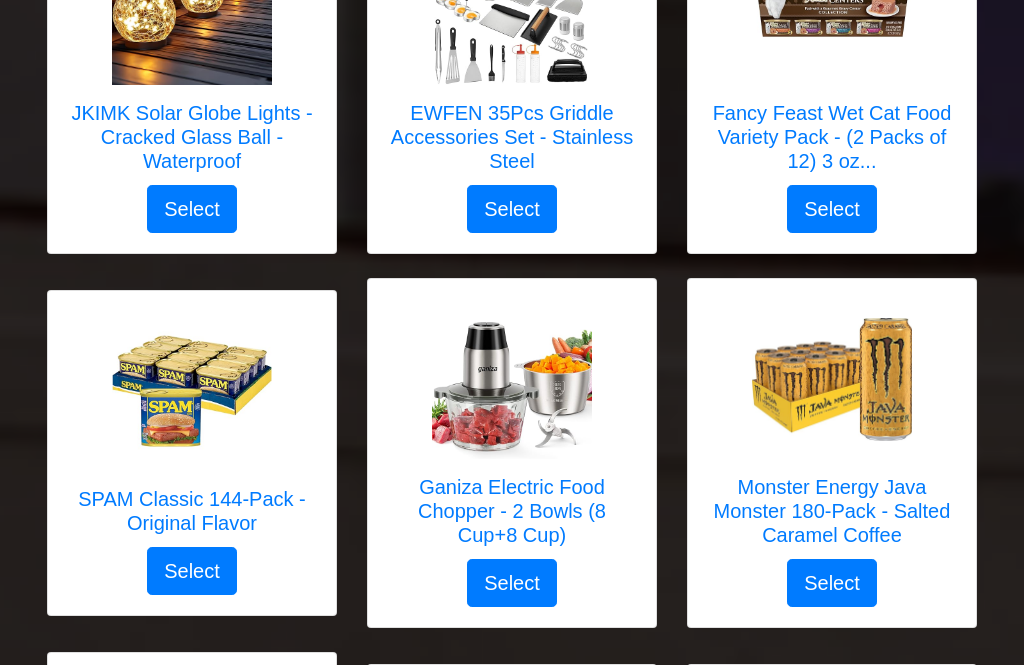 click at bounding box center (192, 392) 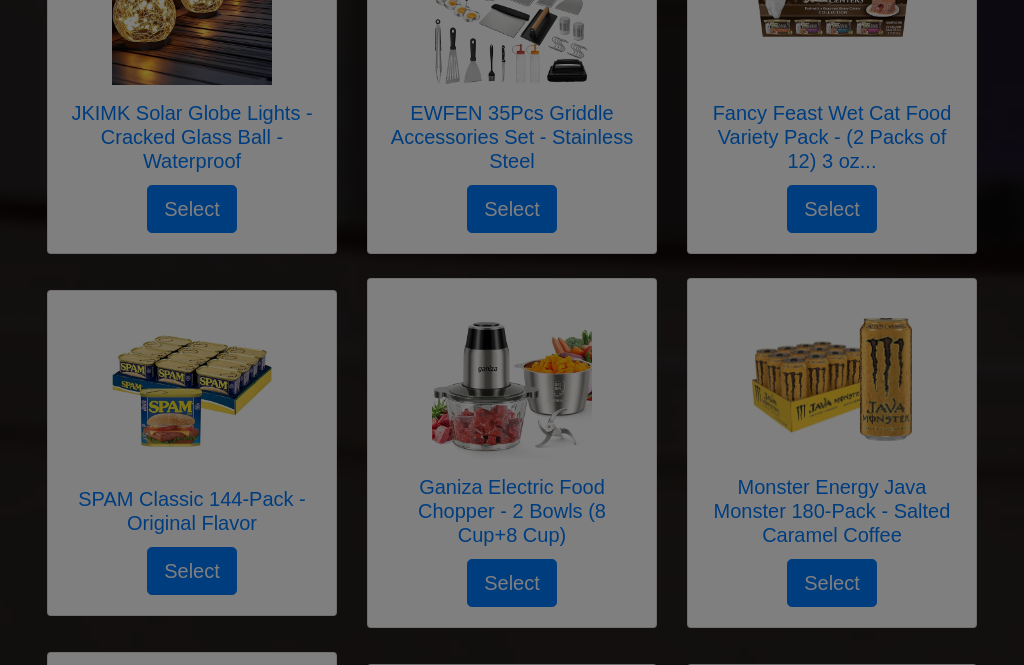 scroll, scrollTop: 0, scrollLeft: 0, axis: both 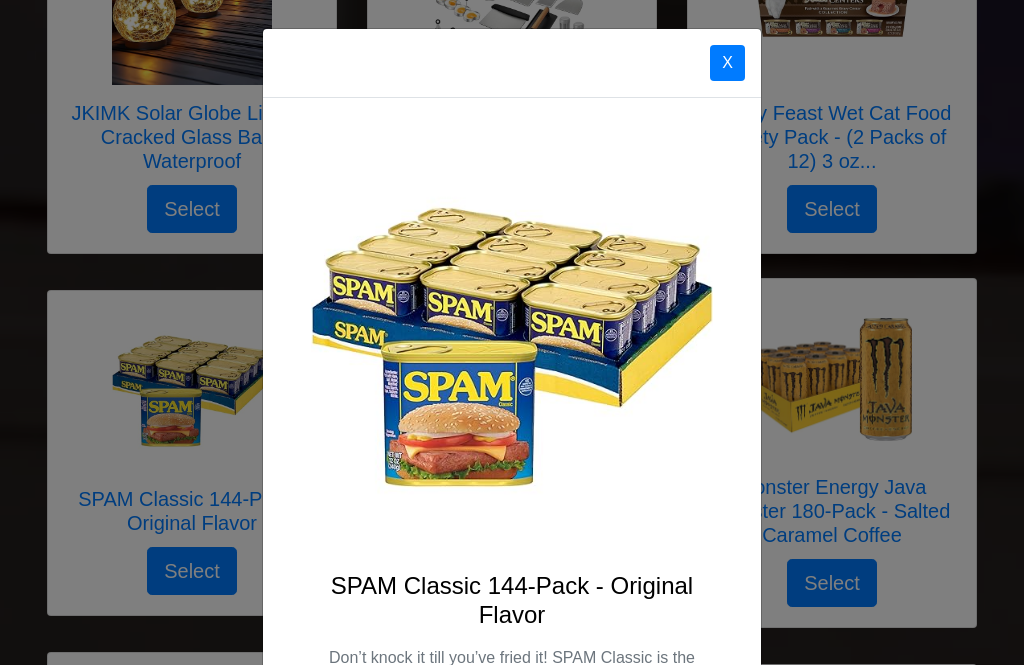 click on "X" at bounding box center (727, 63) 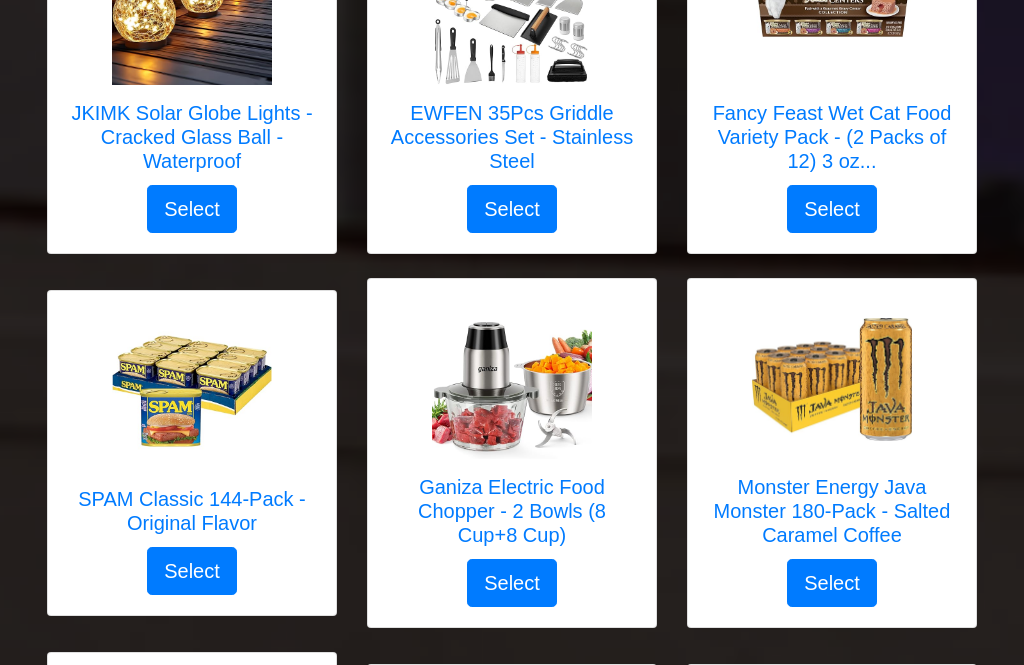 click at bounding box center (192, 391) 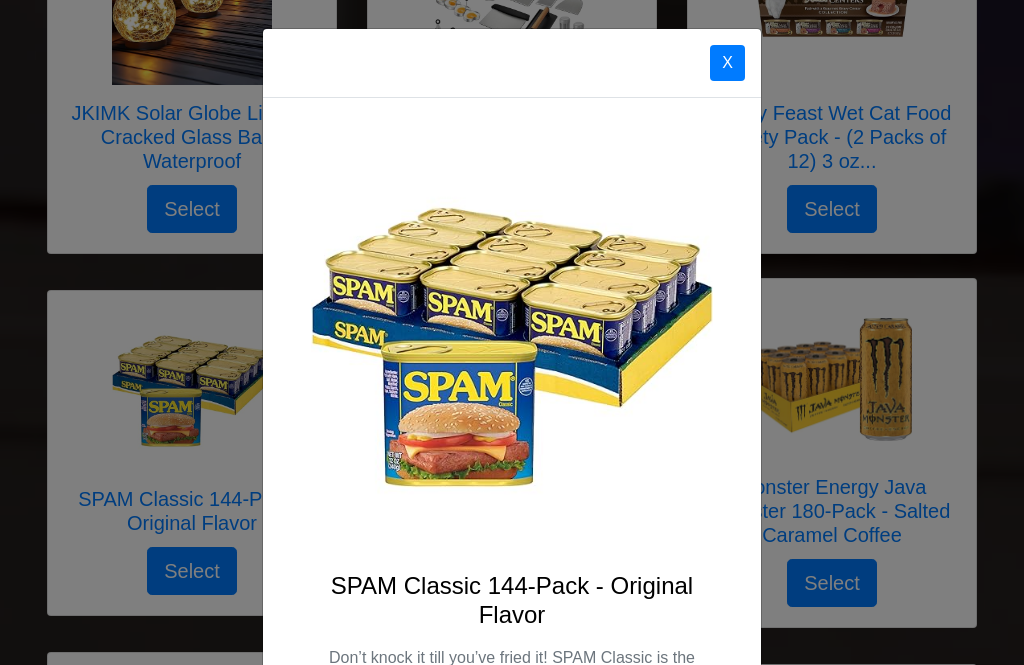click on "X" at bounding box center (727, 63) 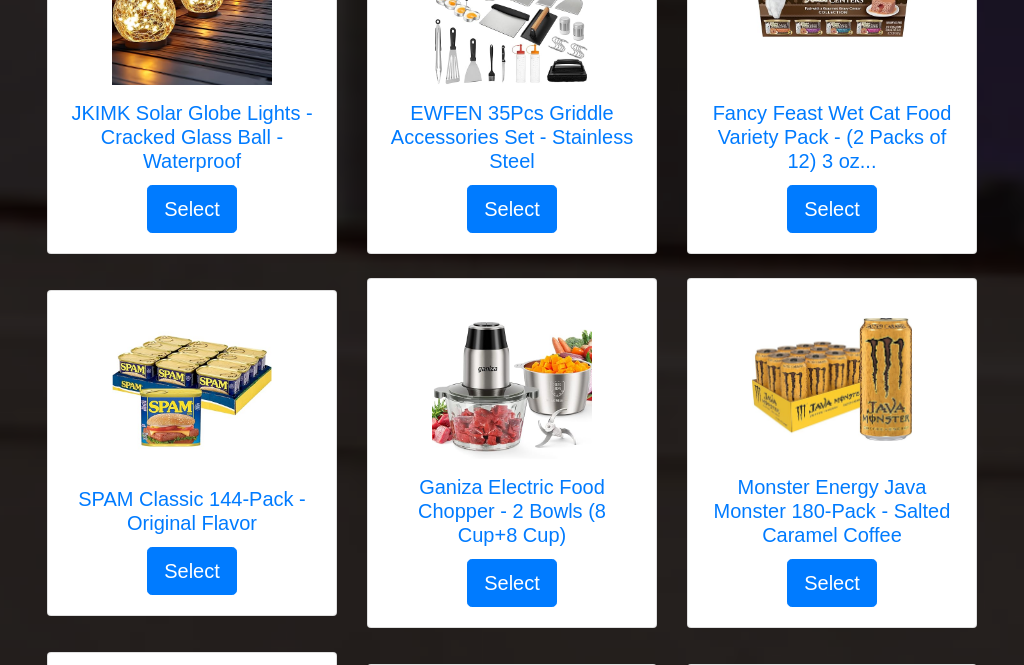 click at bounding box center [832, 379] 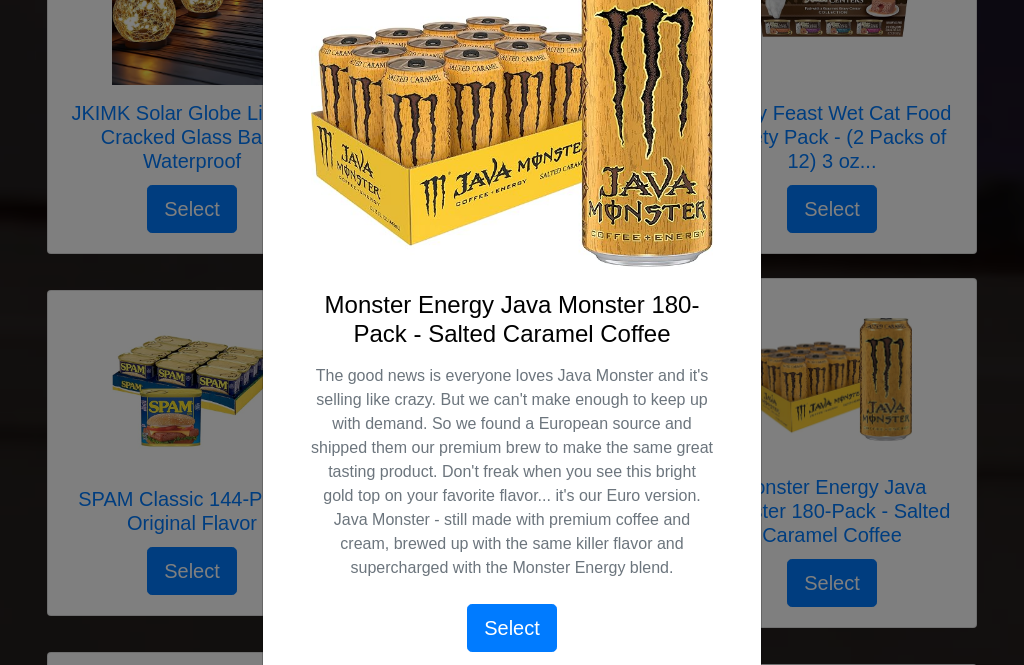 scroll, scrollTop: 188, scrollLeft: 0, axis: vertical 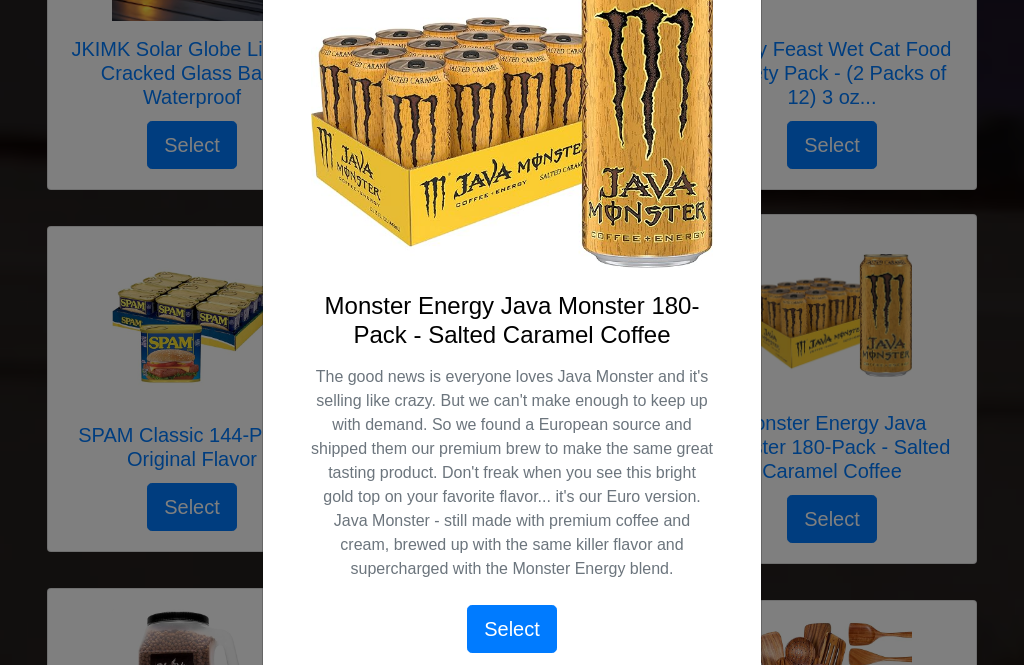 click on "The good news is everyone loves Java Monster and it's selling like crazy. But we can't make enough to keep up with demand. So we found a European source and shipped them our premium brew to make the same great tasting product. Don't freak when you see this bright gold top on your favorite flavor... it's our Euro version. Java Monster - still made with premium coffee and cream, brewed up with the same killer flavor and supercharged with the Monster Energy blend." at bounding box center (512, 332) 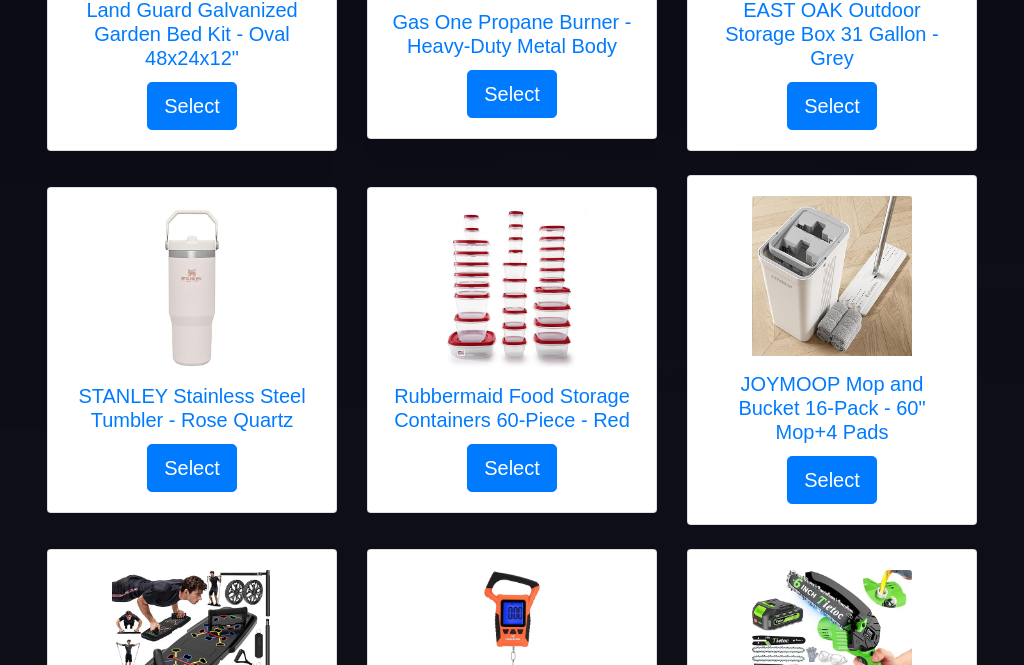 scroll, scrollTop: 889, scrollLeft: 0, axis: vertical 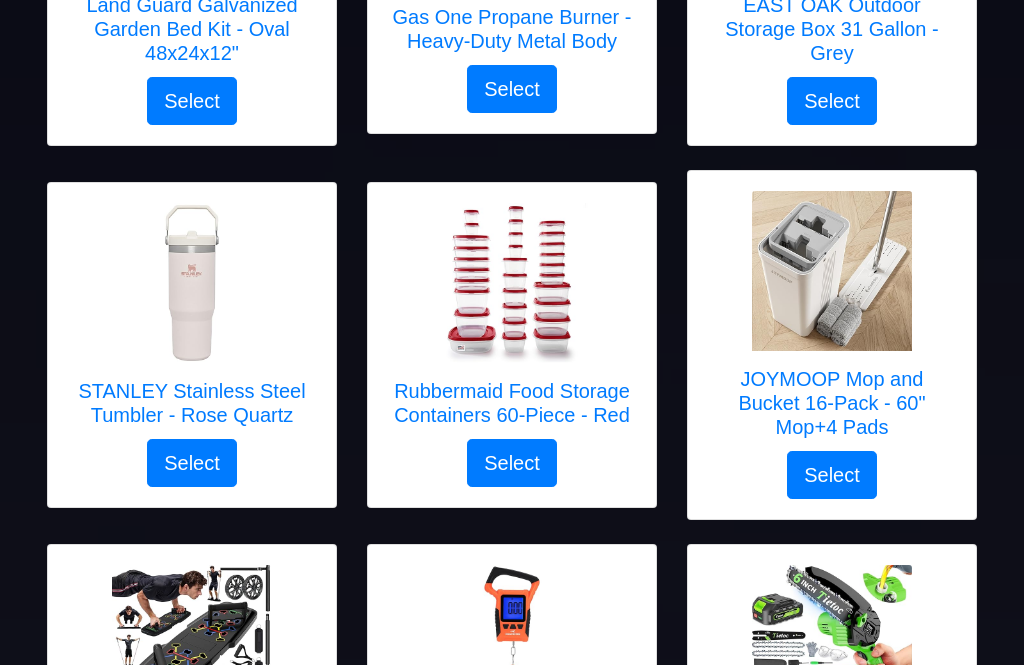 click on "Select" at bounding box center [512, 464] 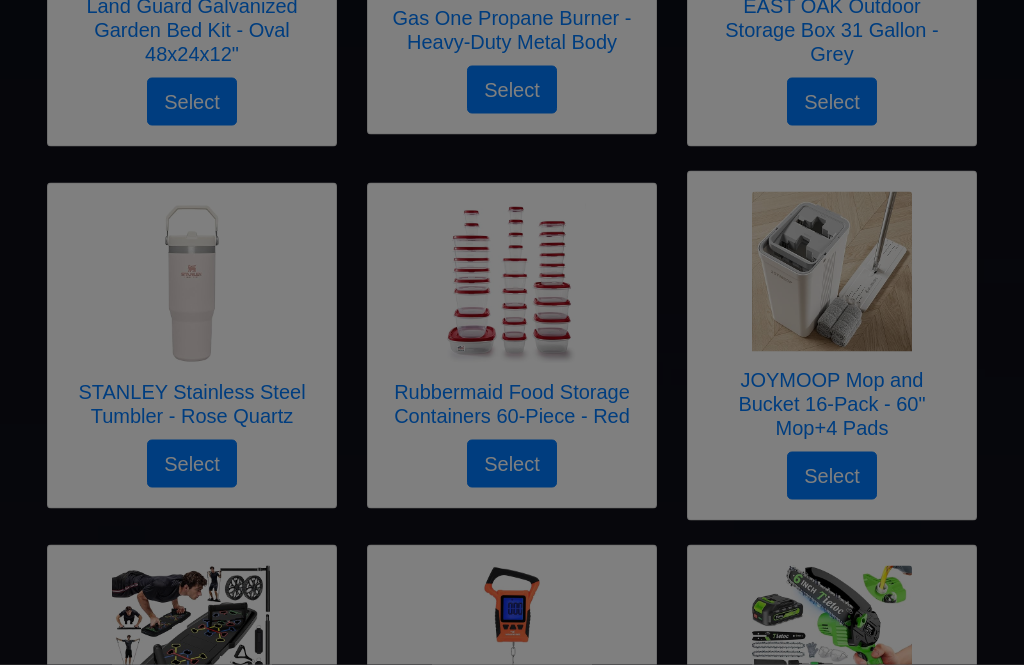 scroll, scrollTop: 890, scrollLeft: 0, axis: vertical 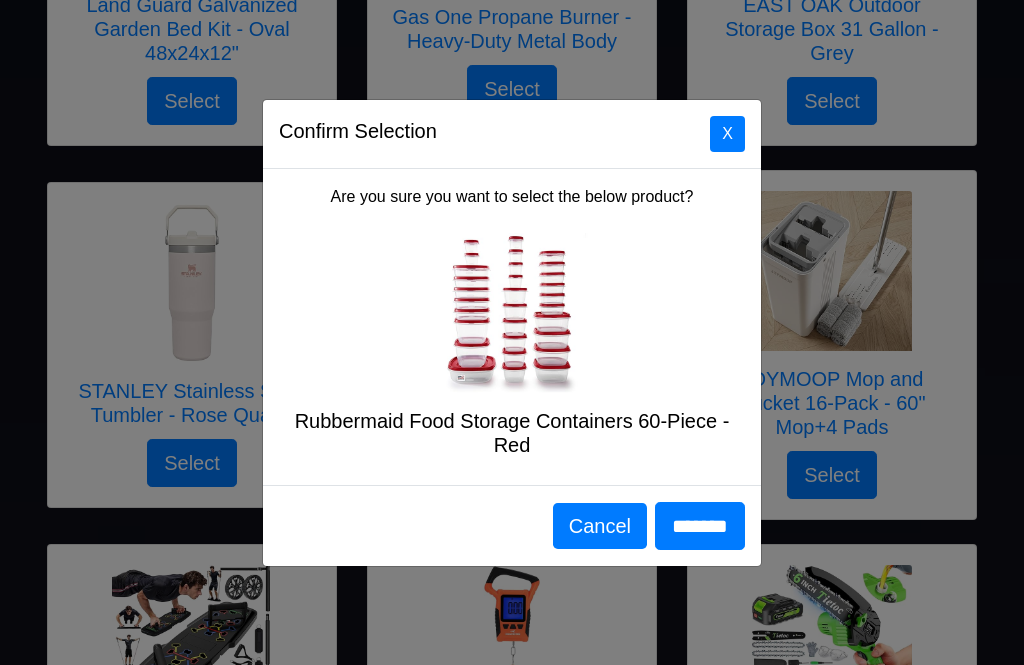 click on "*******" at bounding box center (700, 526) 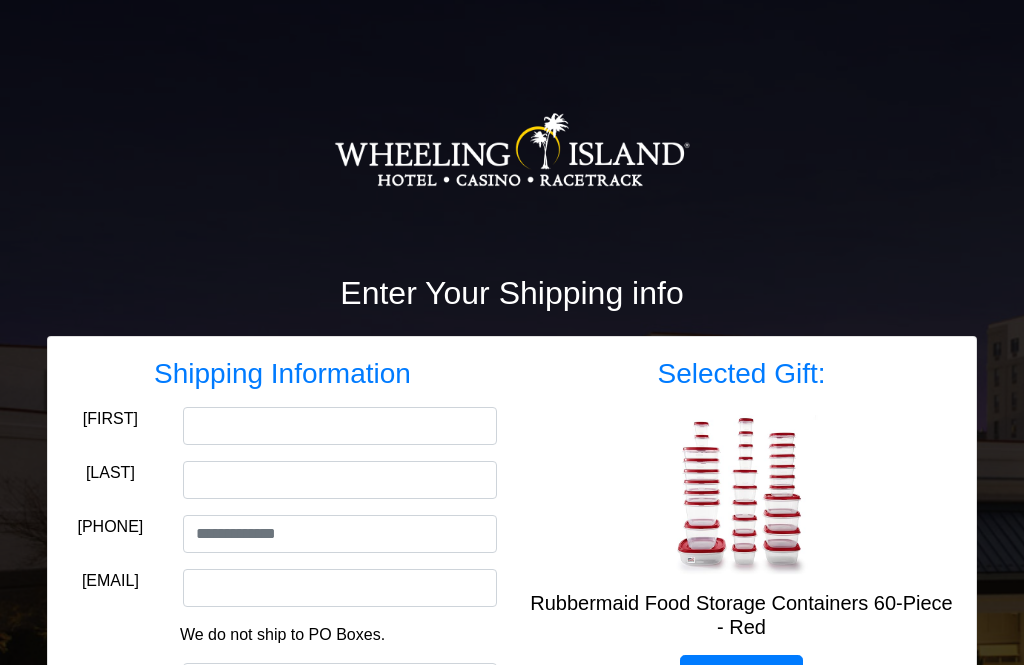 scroll, scrollTop: 0, scrollLeft: 0, axis: both 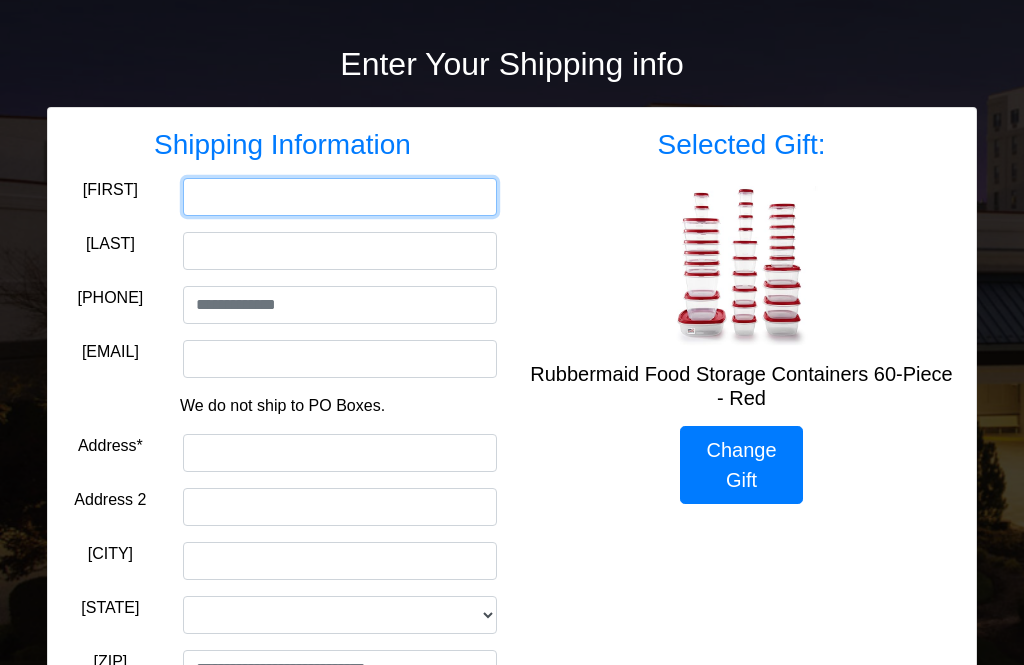 click on "First Name*" at bounding box center (340, 197) 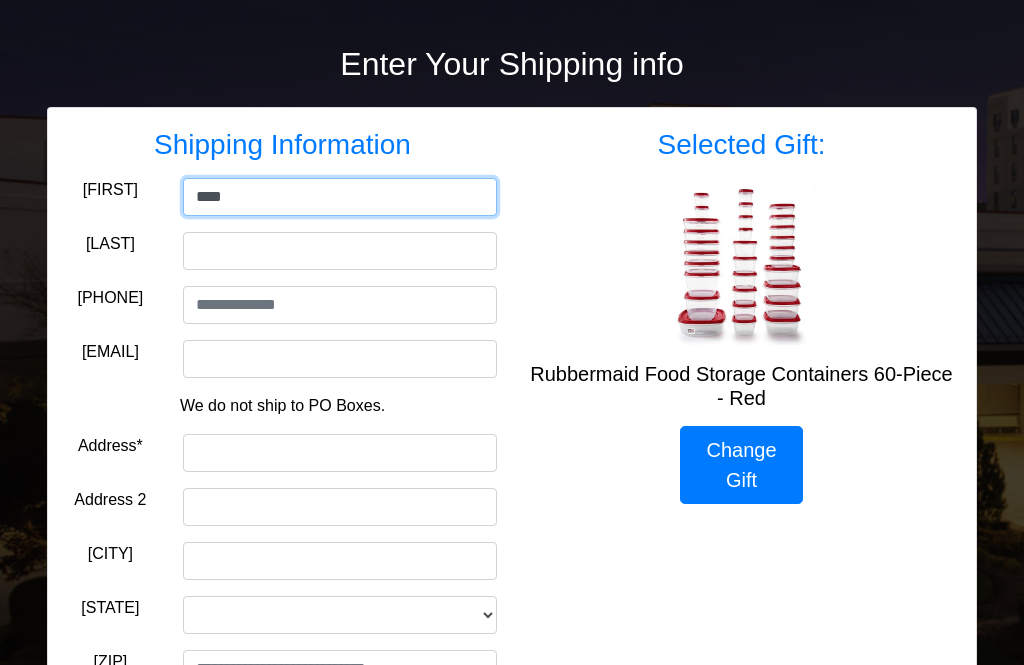 type on "****" 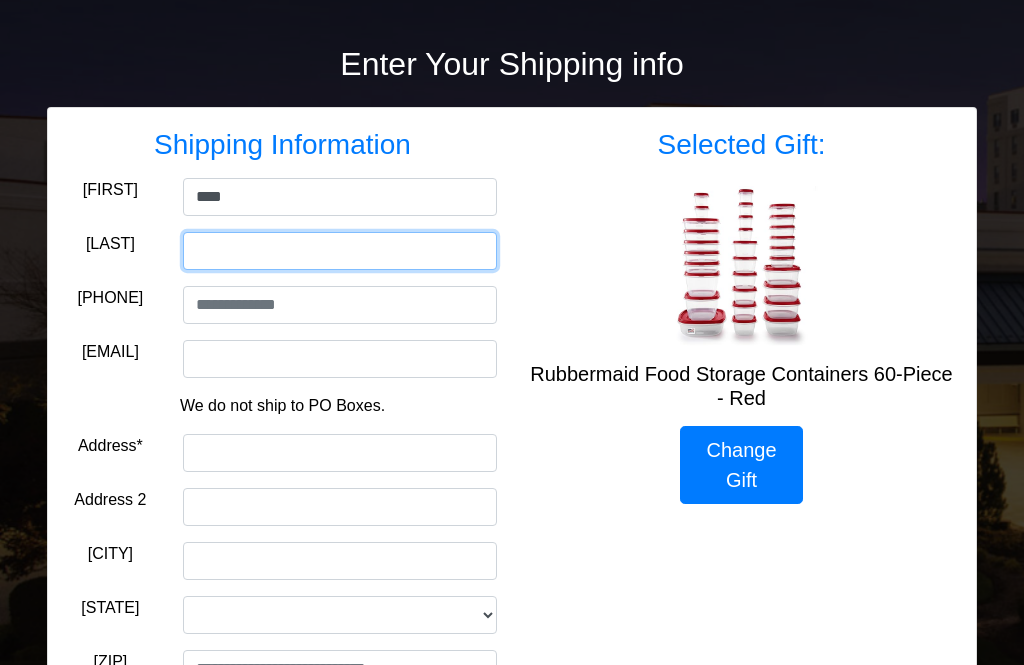 click on "Last Name*" at bounding box center (340, 251) 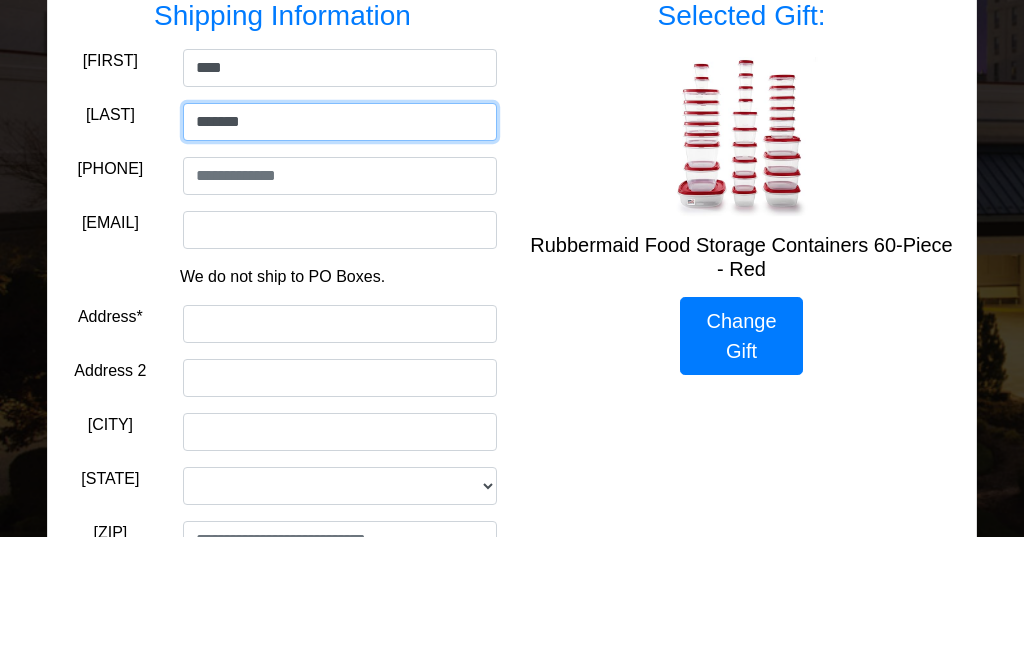 type on "*******" 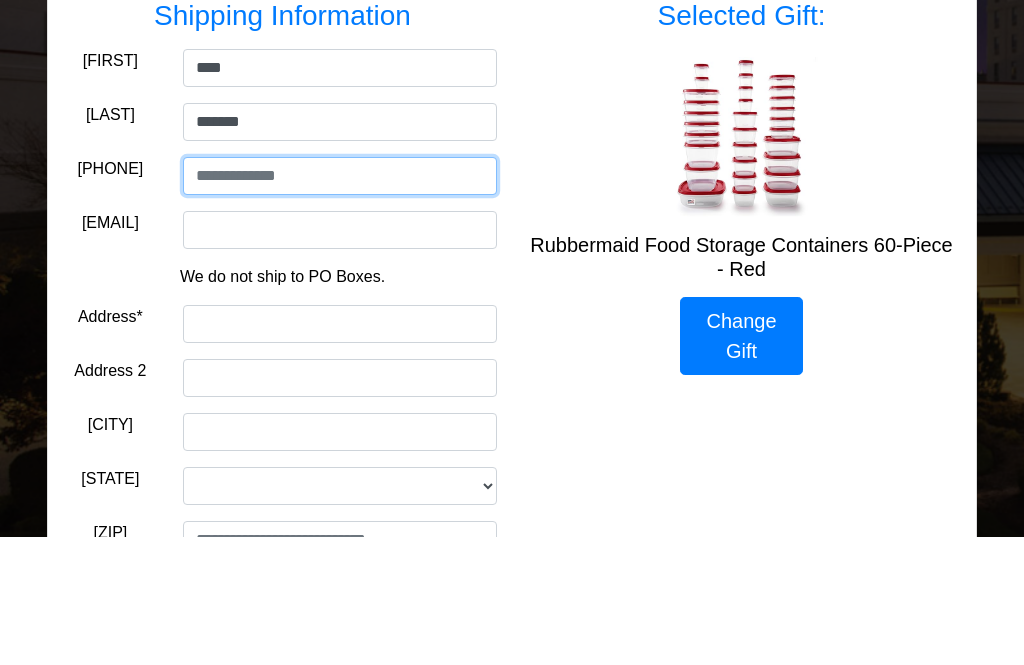 click at bounding box center (340, 305) 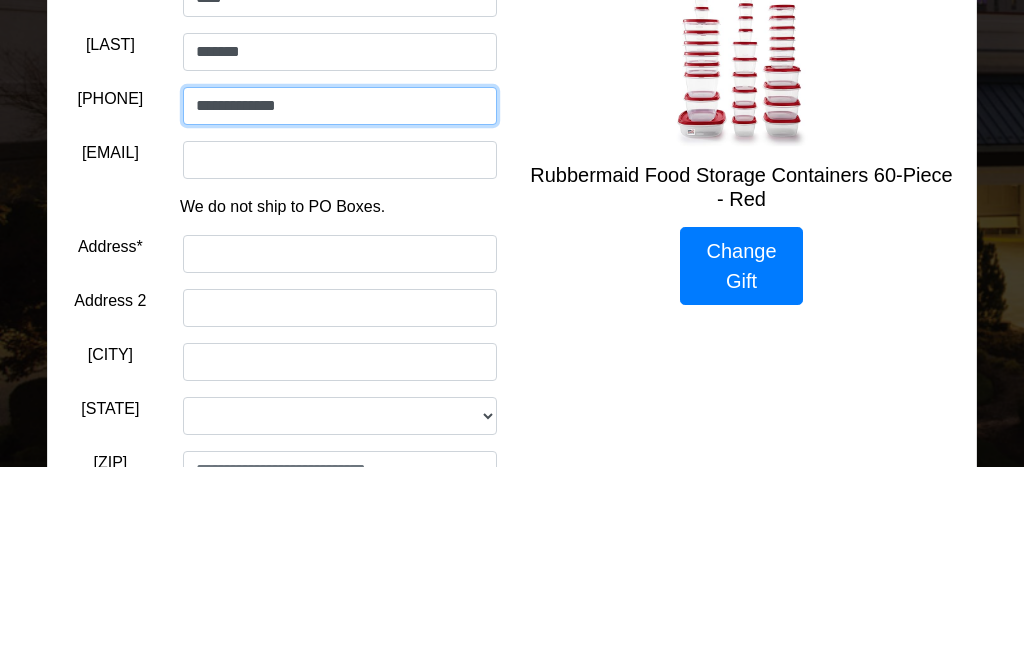 type on "**********" 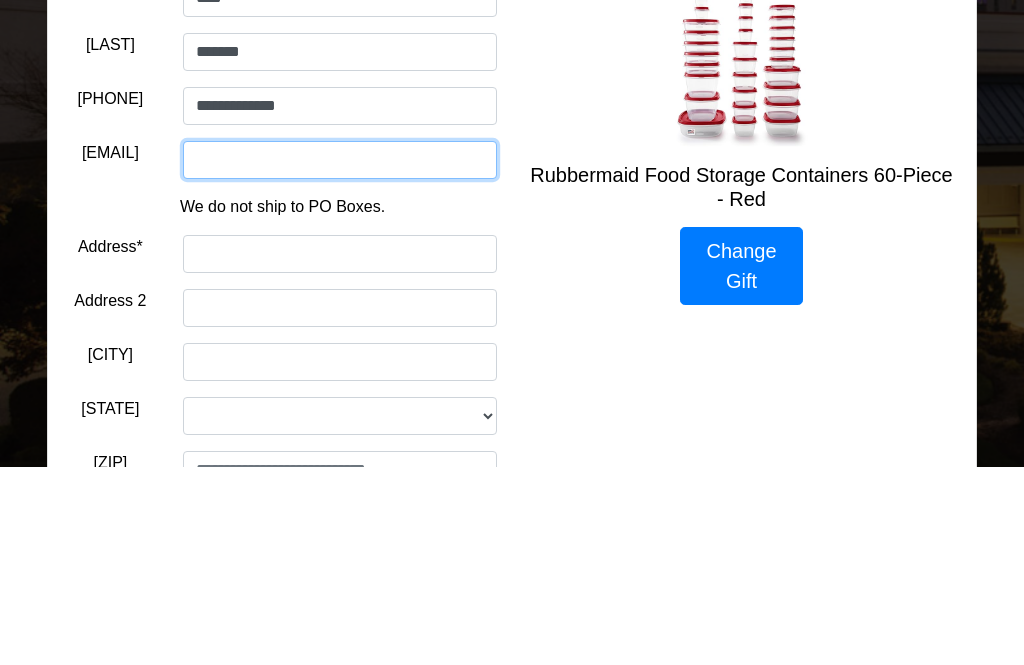 click on "Email" at bounding box center [340, 359] 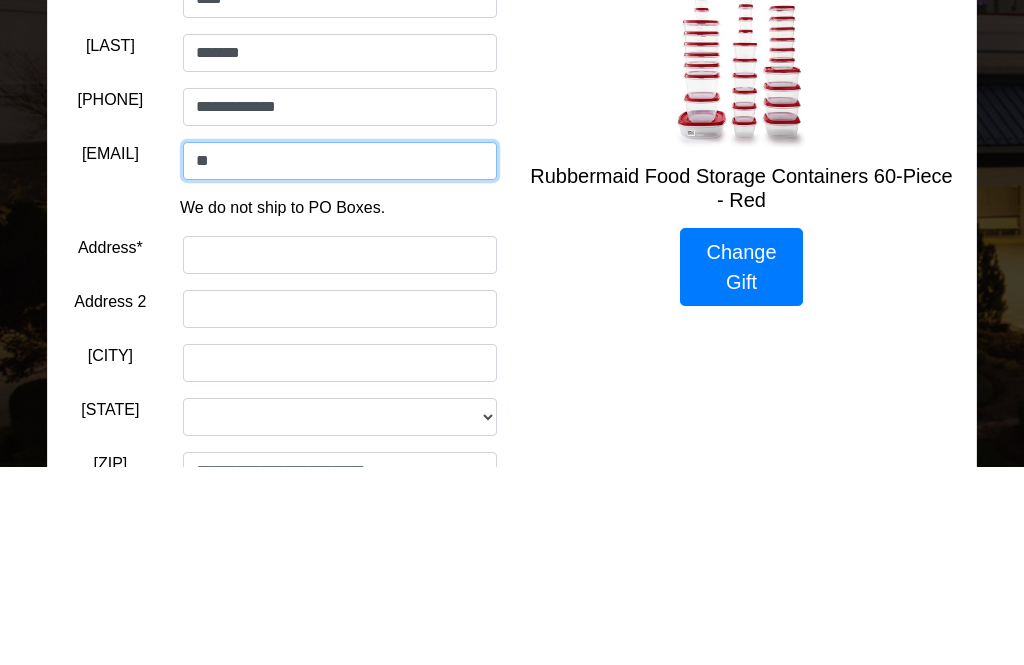 type on "*" 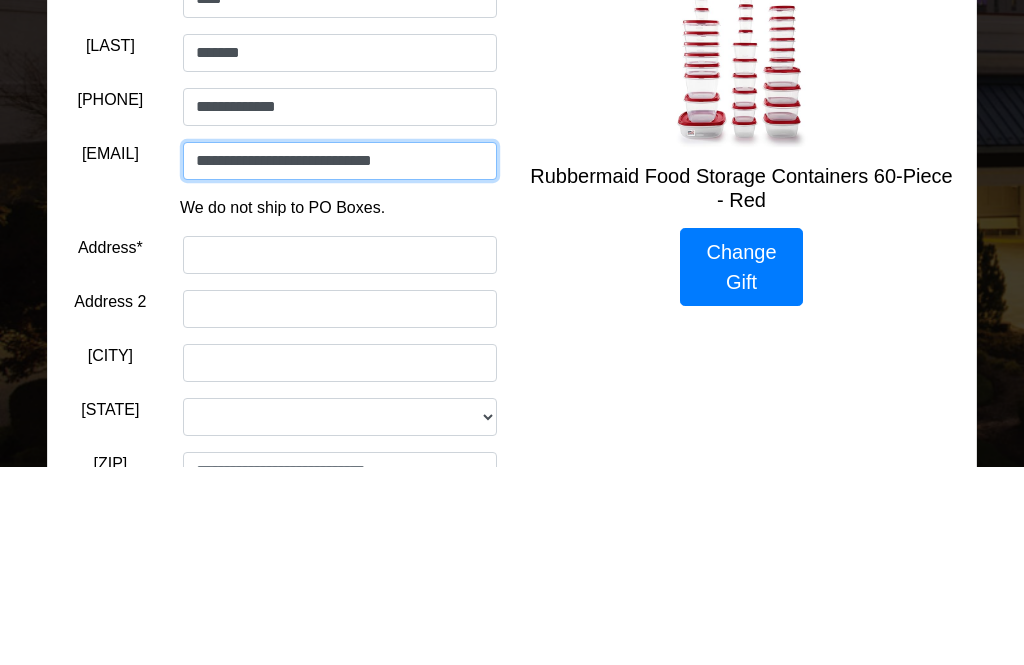 type on "**********" 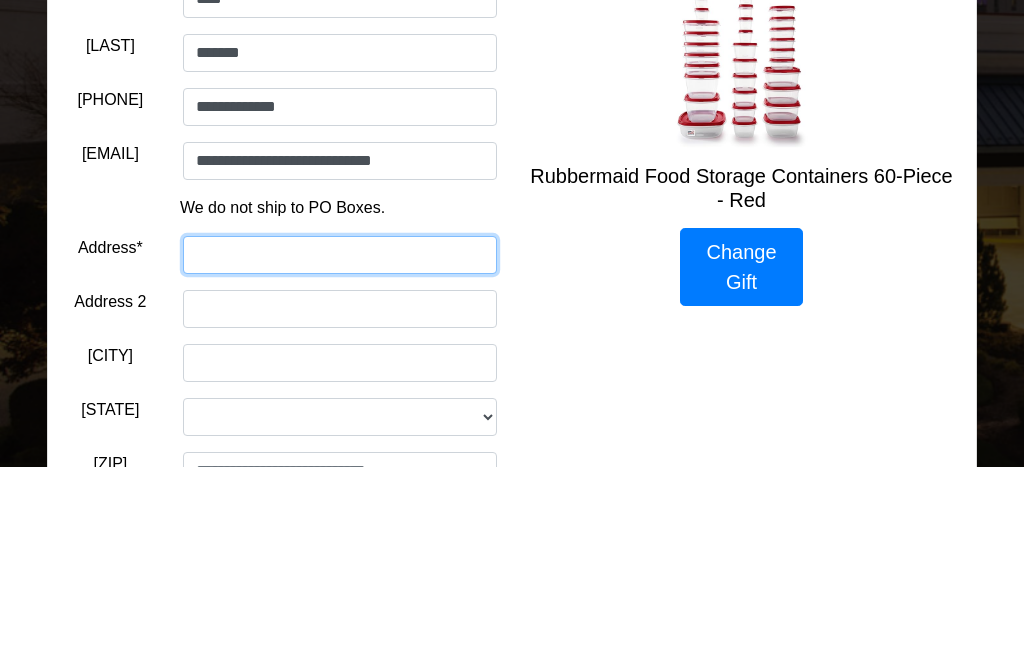 click on "Address*" at bounding box center (340, 453) 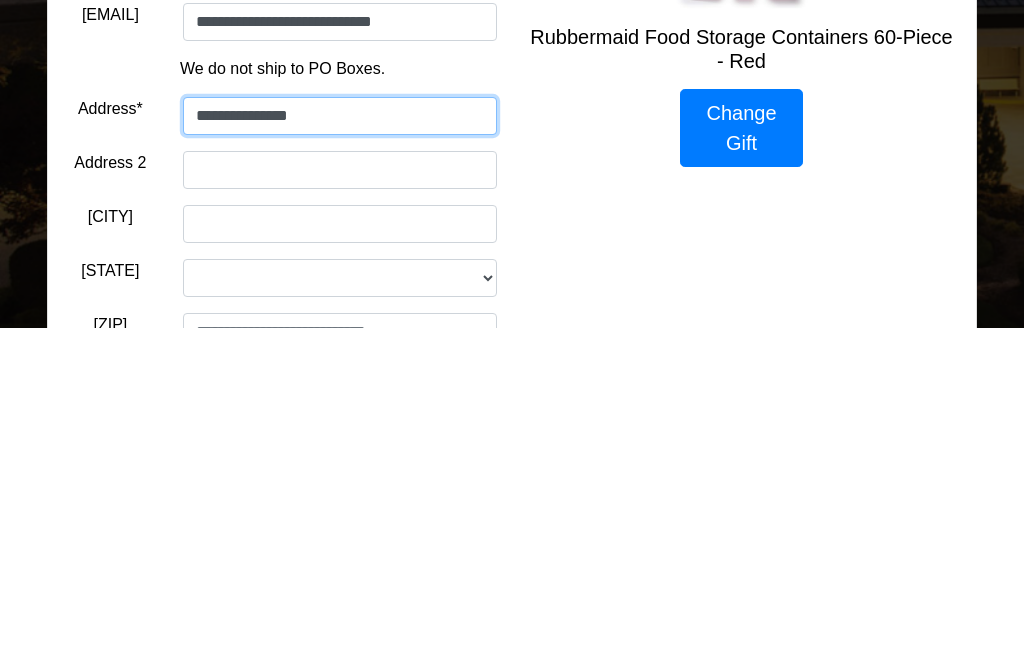 type on "**********" 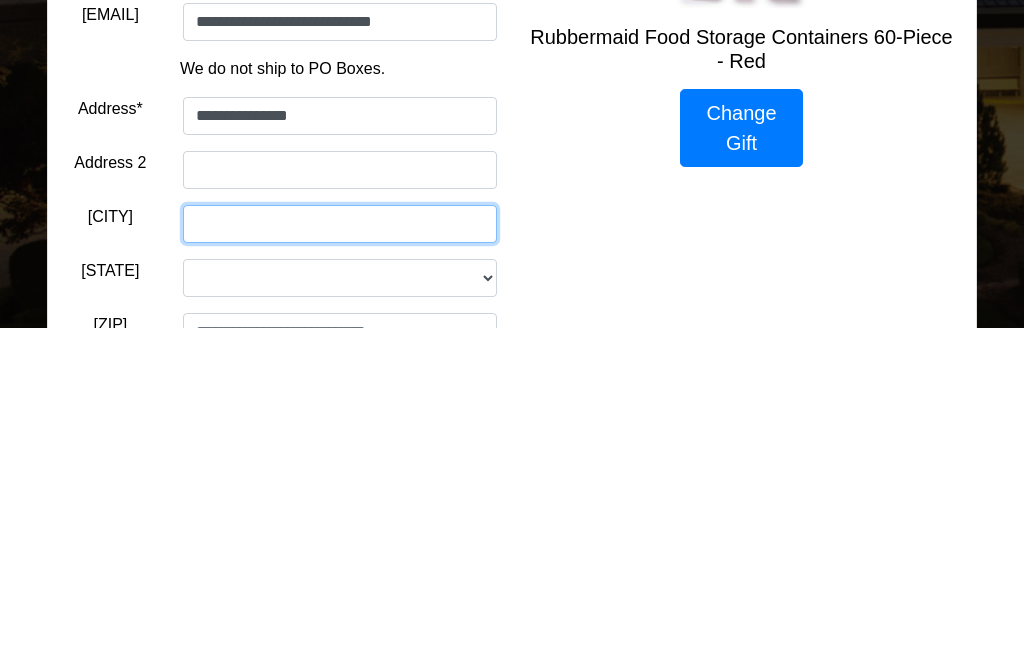 click on "City*" at bounding box center [340, 561] 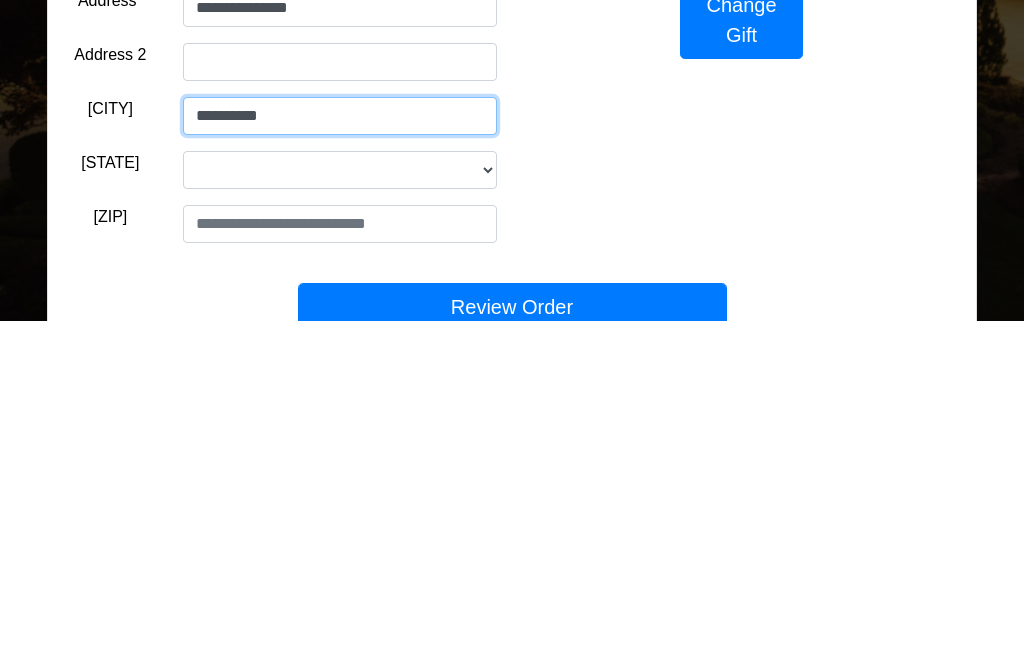 type on "**********" 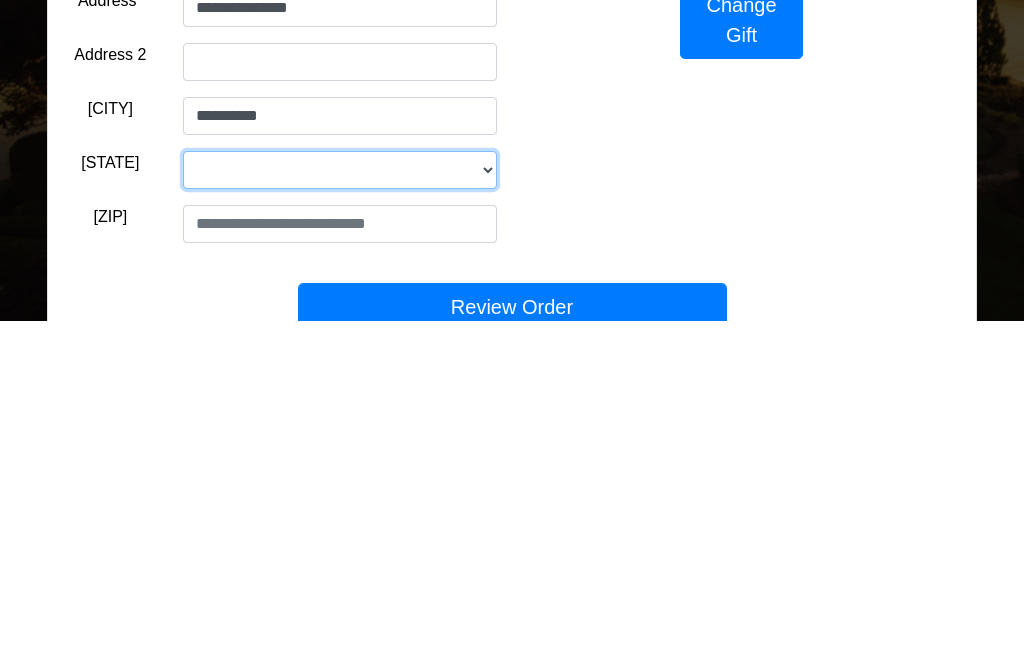 click on "**********" at bounding box center (340, 514) 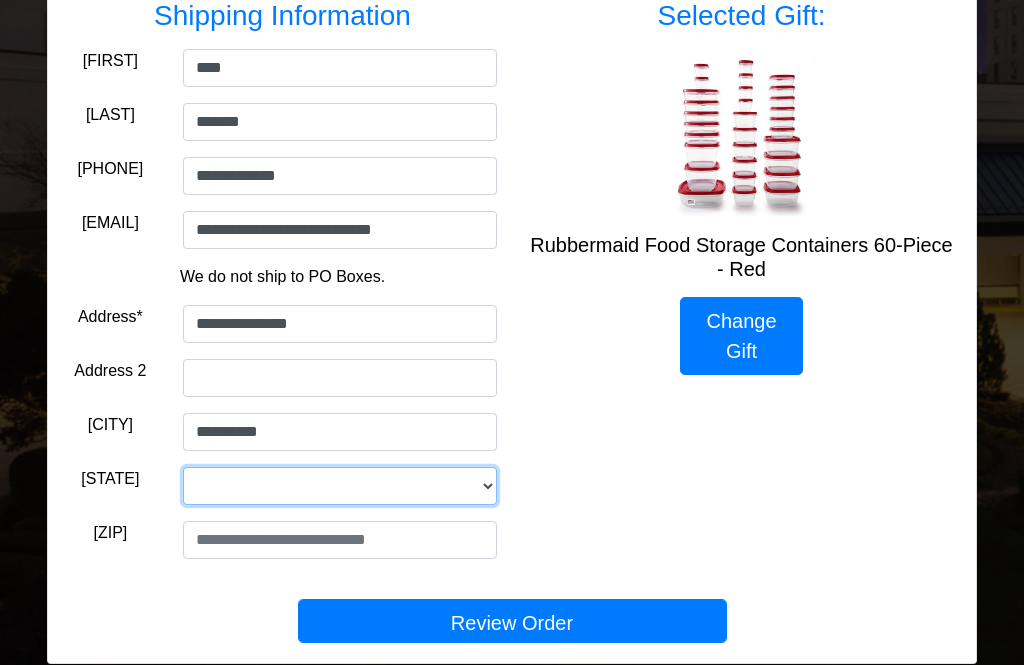 select on "**" 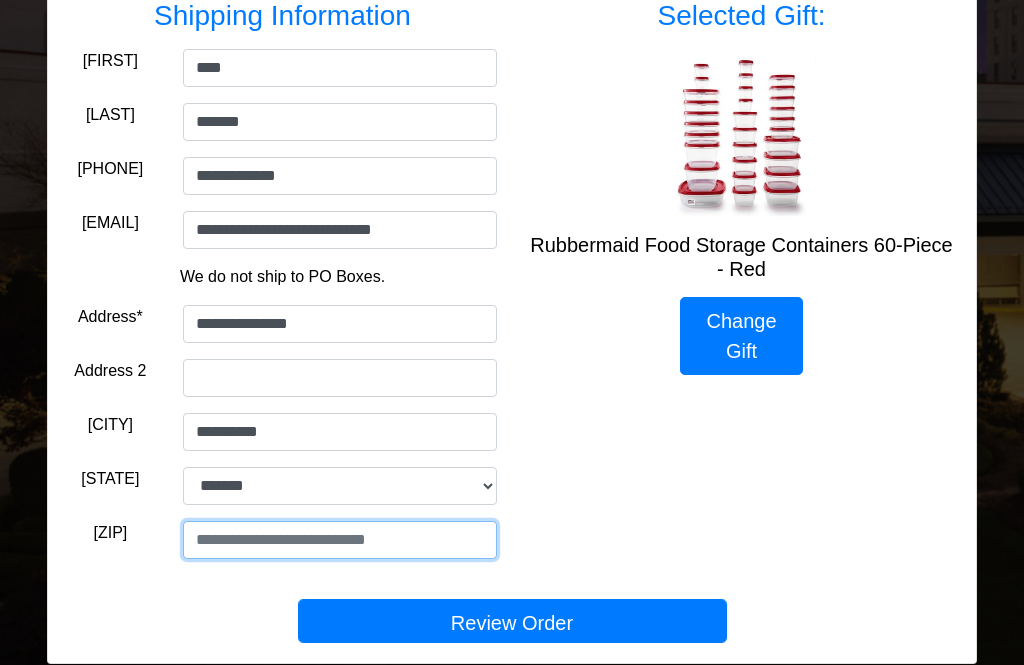 click at bounding box center (340, 540) 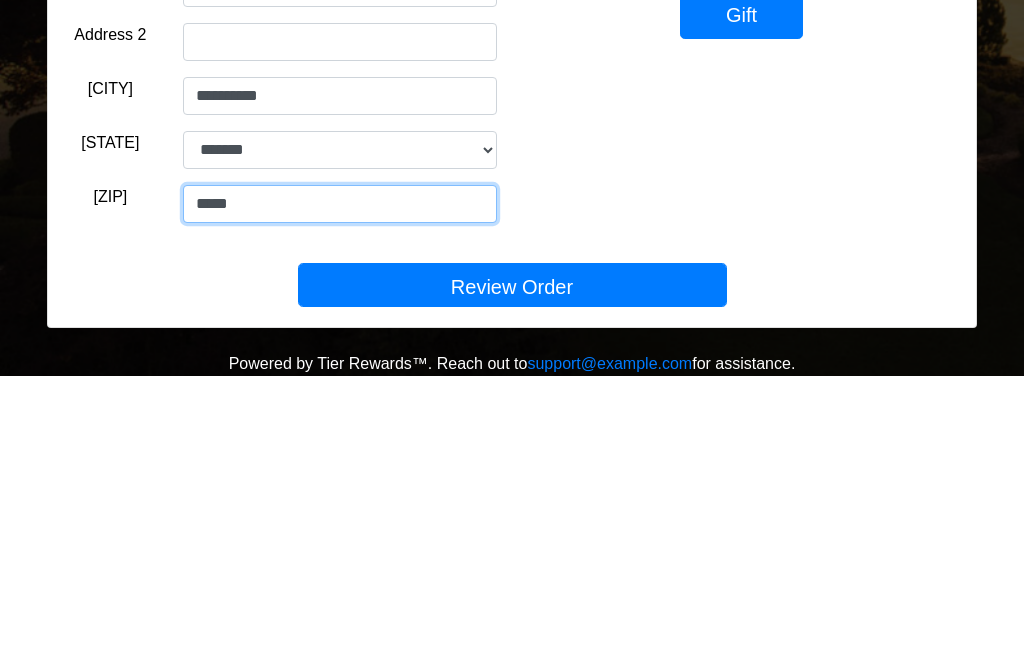 type on "*****" 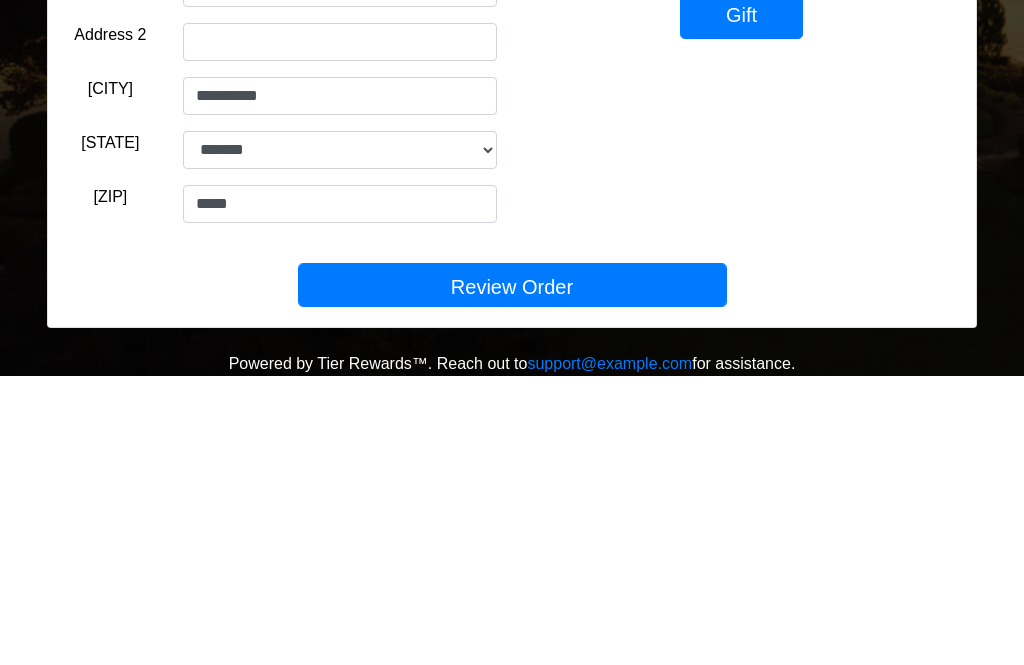 click on "Review Order" at bounding box center (512, 574) 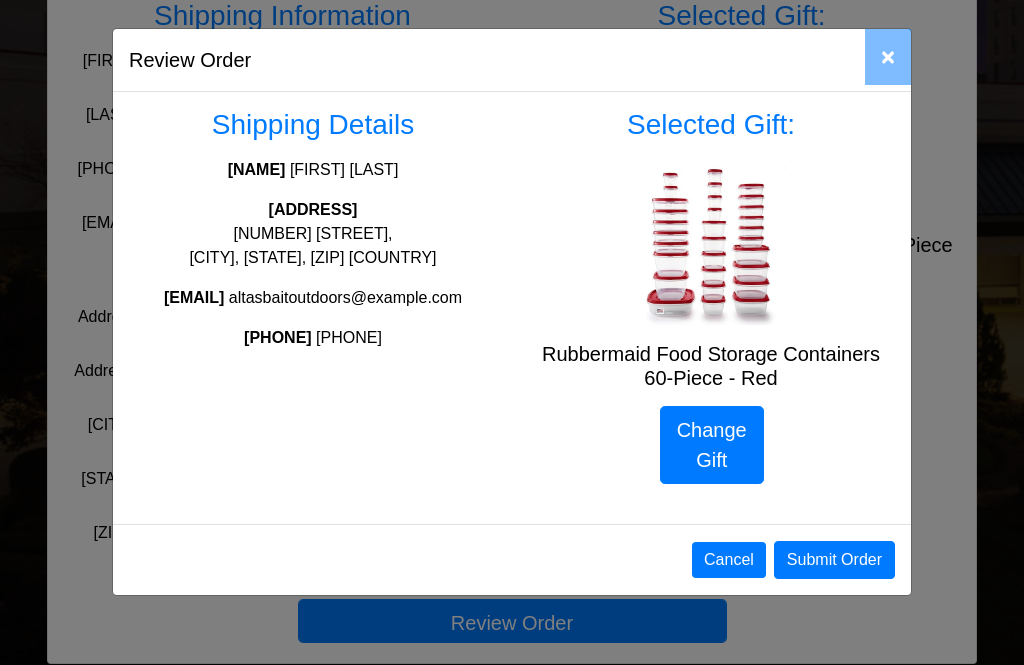 click on "Submit Order" at bounding box center [834, 560] 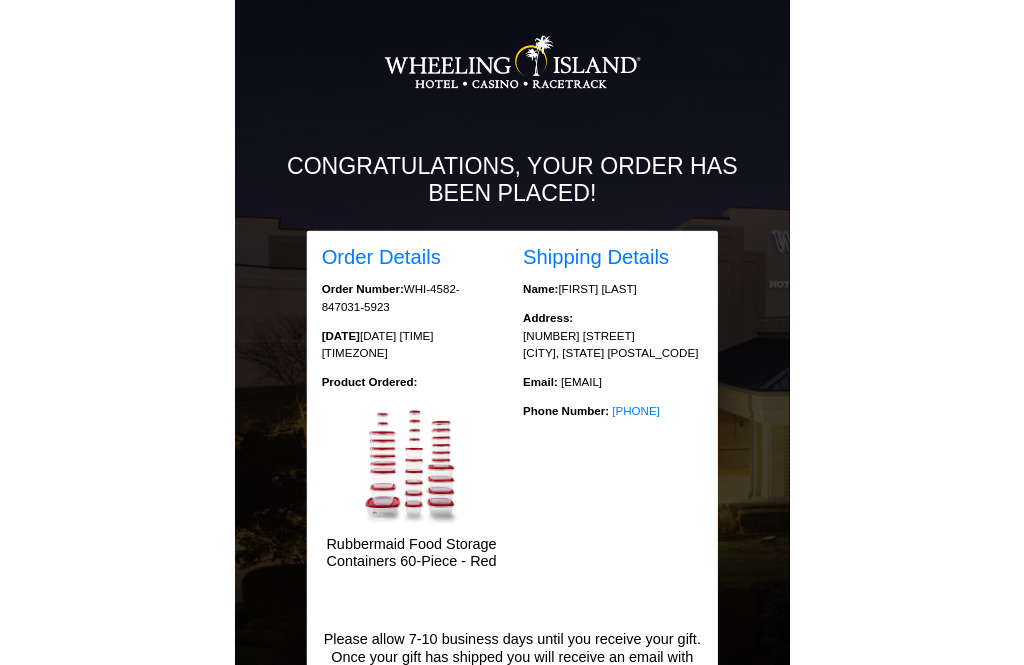 scroll, scrollTop: 141, scrollLeft: 0, axis: vertical 